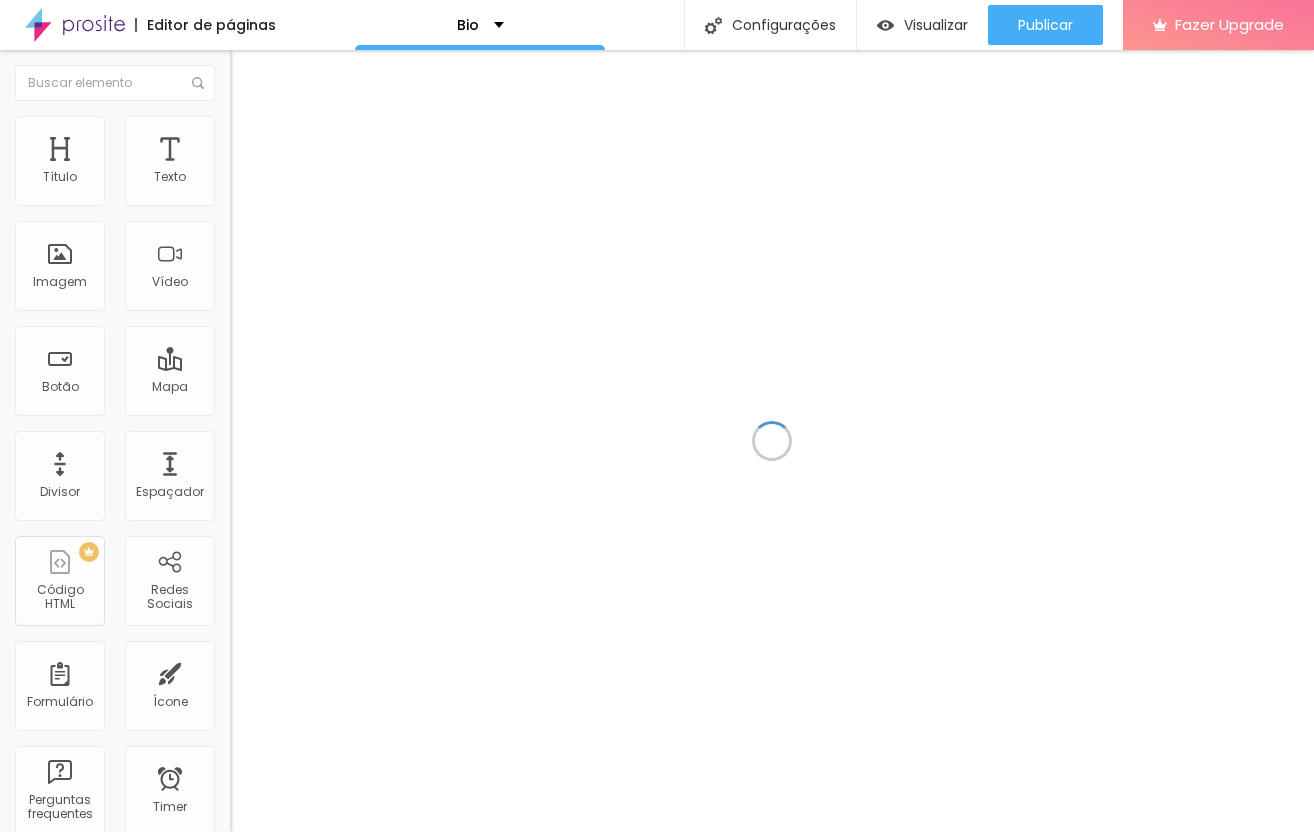 scroll, scrollTop: 0, scrollLeft: 0, axis: both 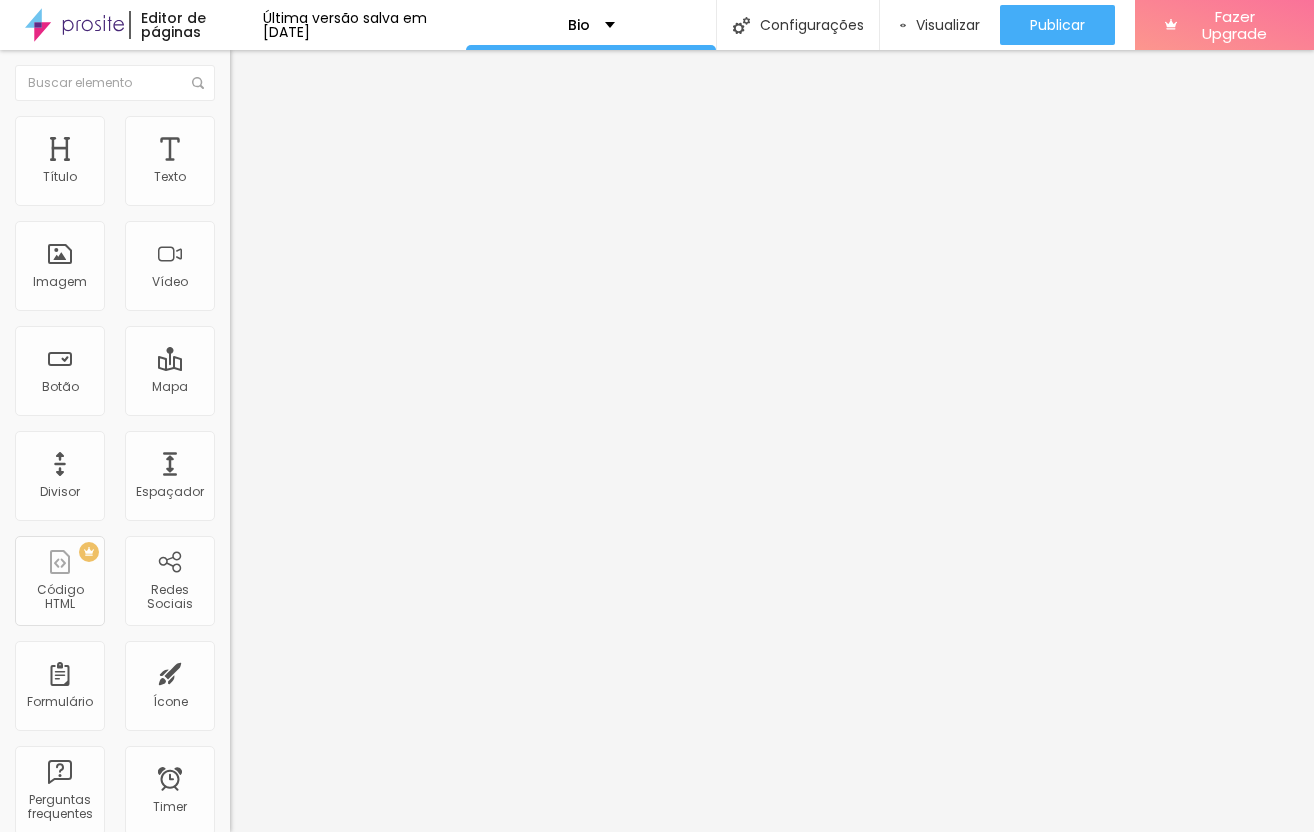 click at bounding box center [253, 73] 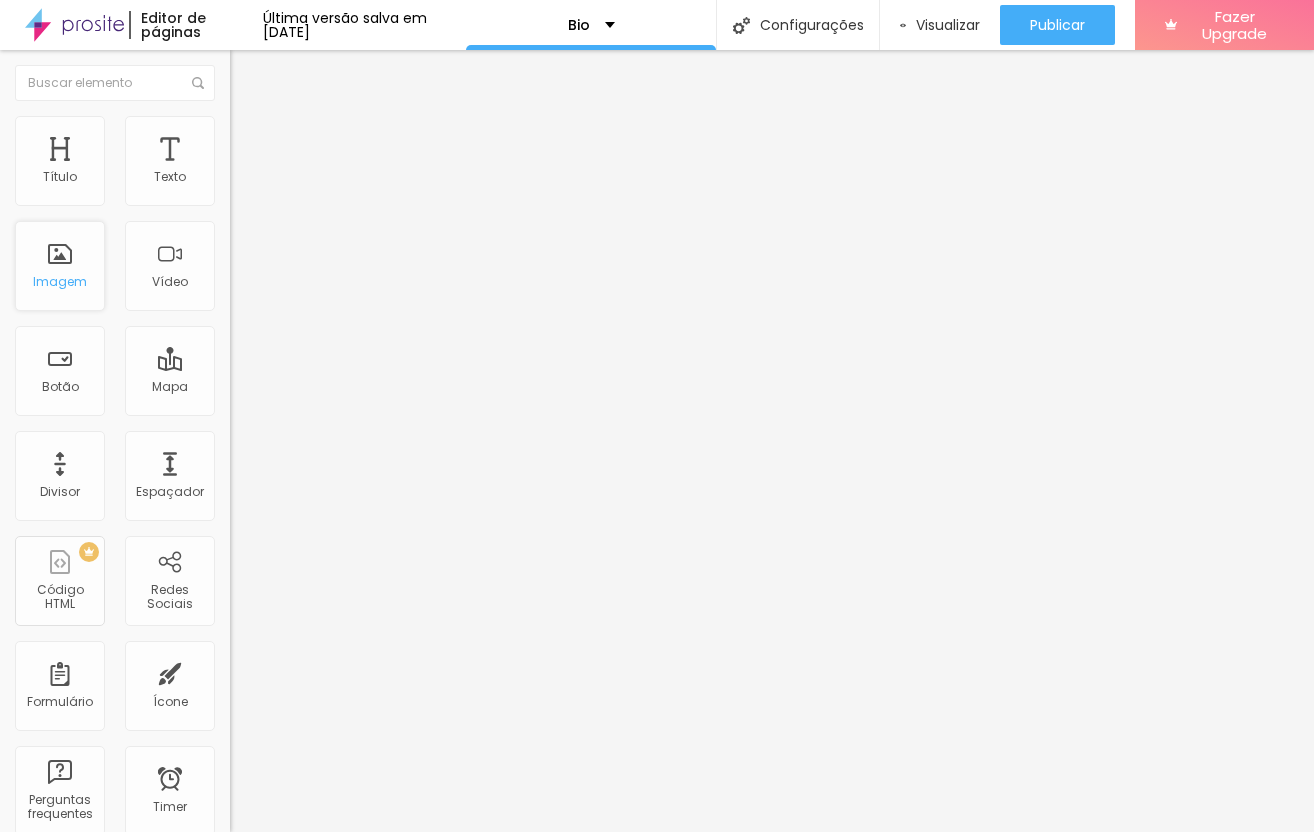 click on "Imagem" at bounding box center (60, 266) 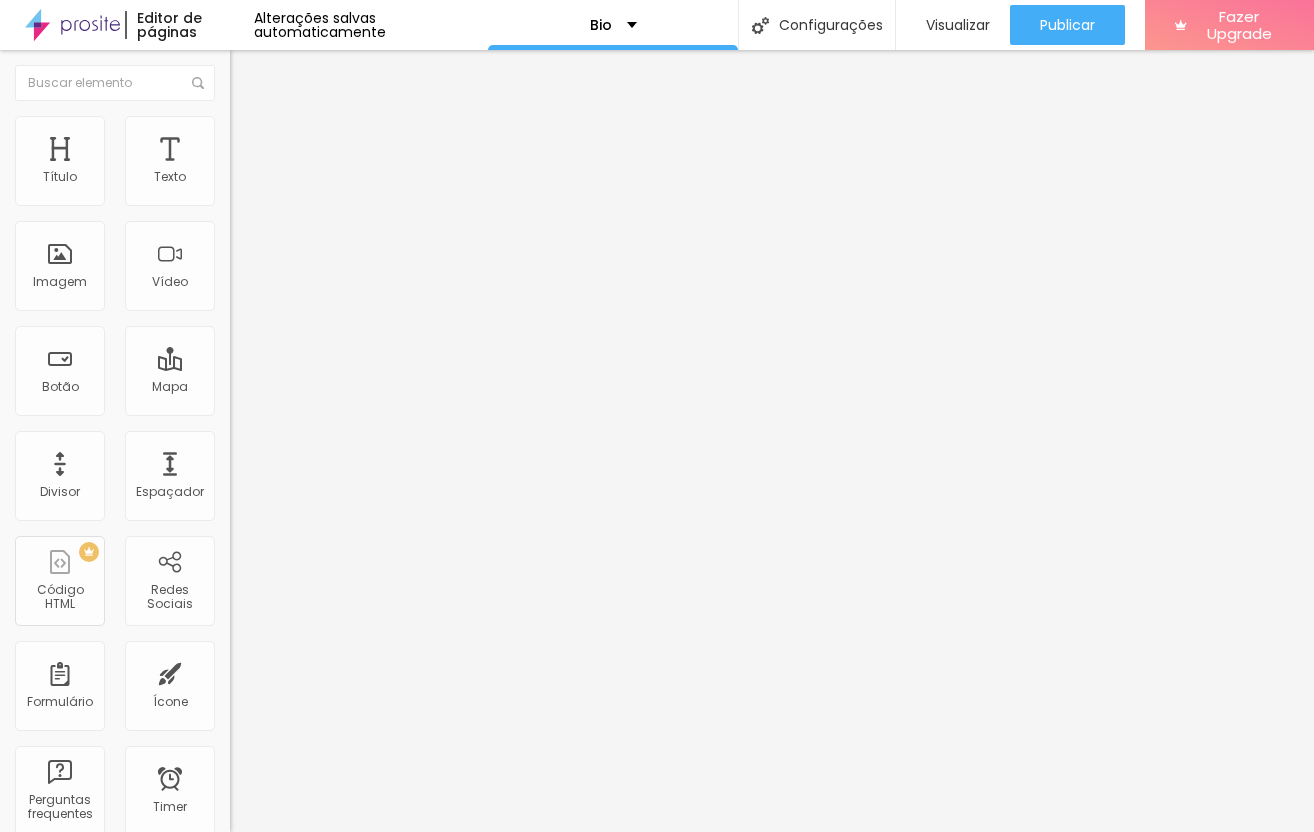 click on "Adicionar imagem" at bounding box center [294, 163] 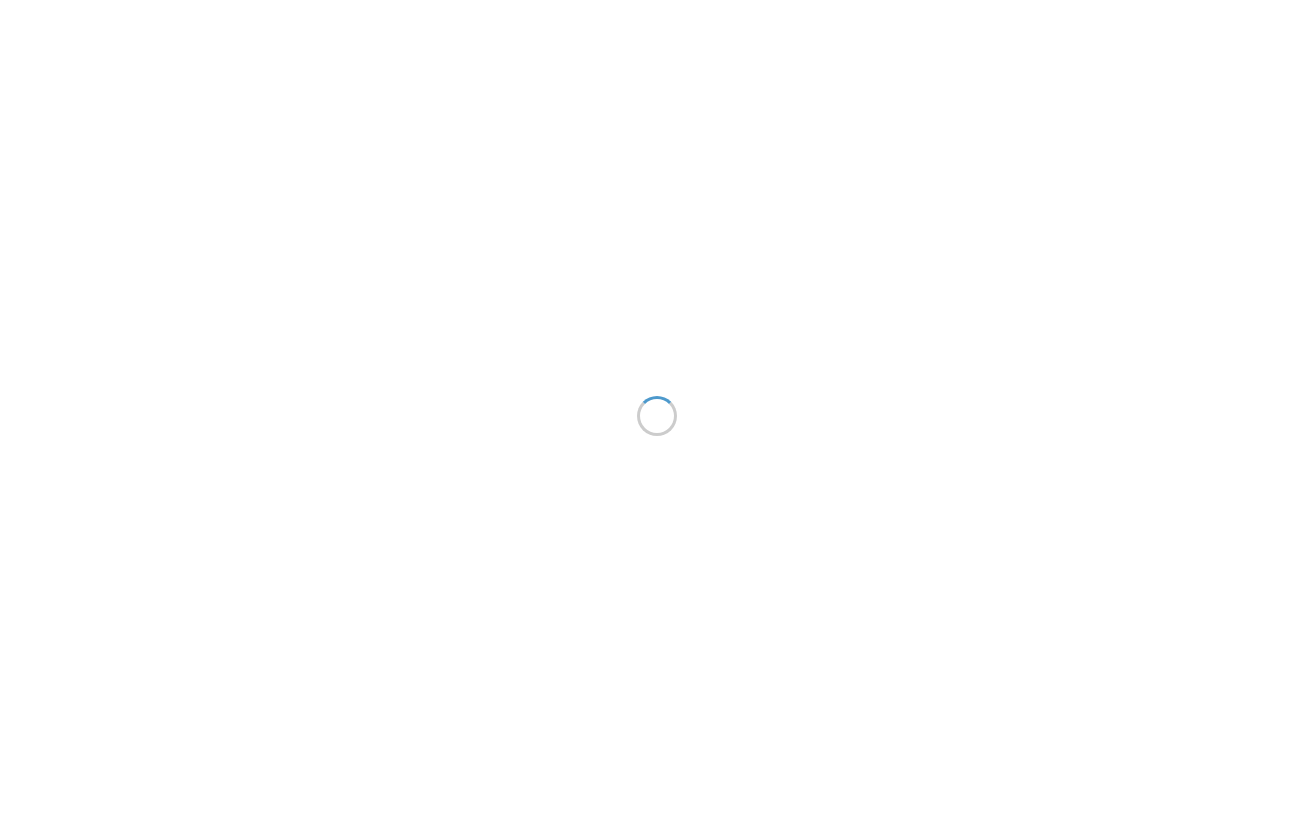 scroll, scrollTop: 0, scrollLeft: 0, axis: both 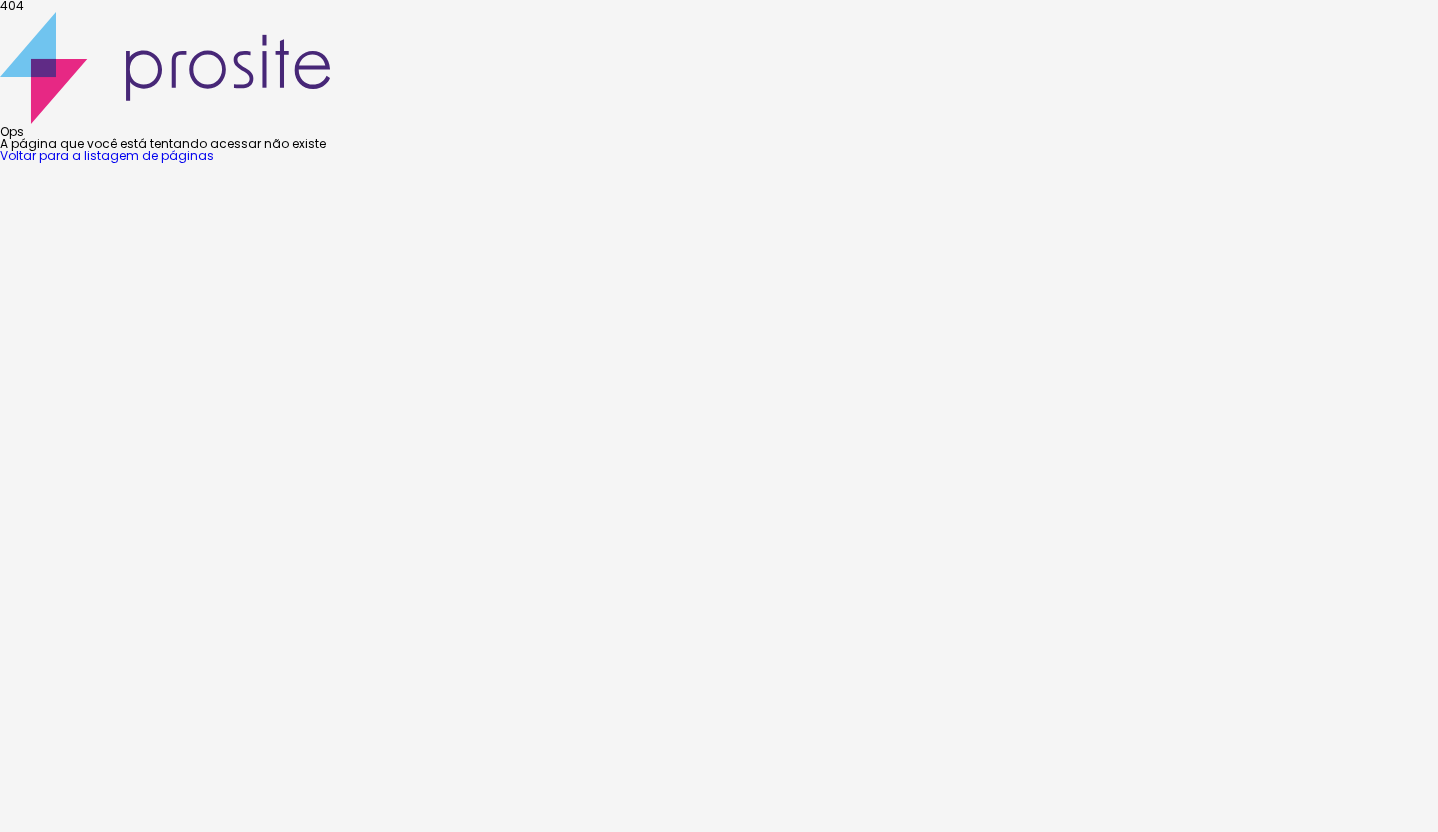 click on "404 Ops A página que você está tentando acessar não existe Voltar para a listagem de páginas" at bounding box center [719, 81] 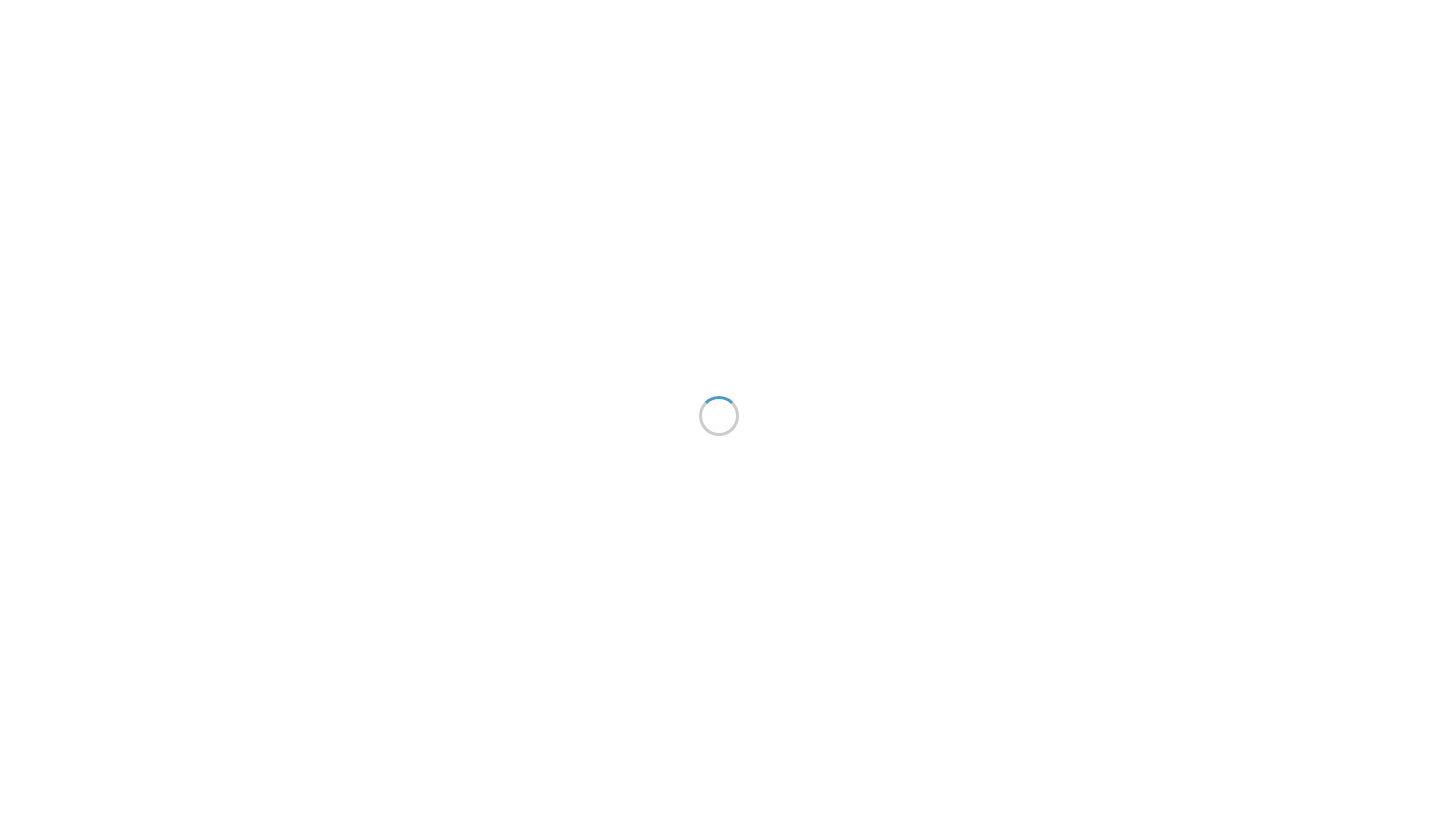 scroll, scrollTop: 0, scrollLeft: 0, axis: both 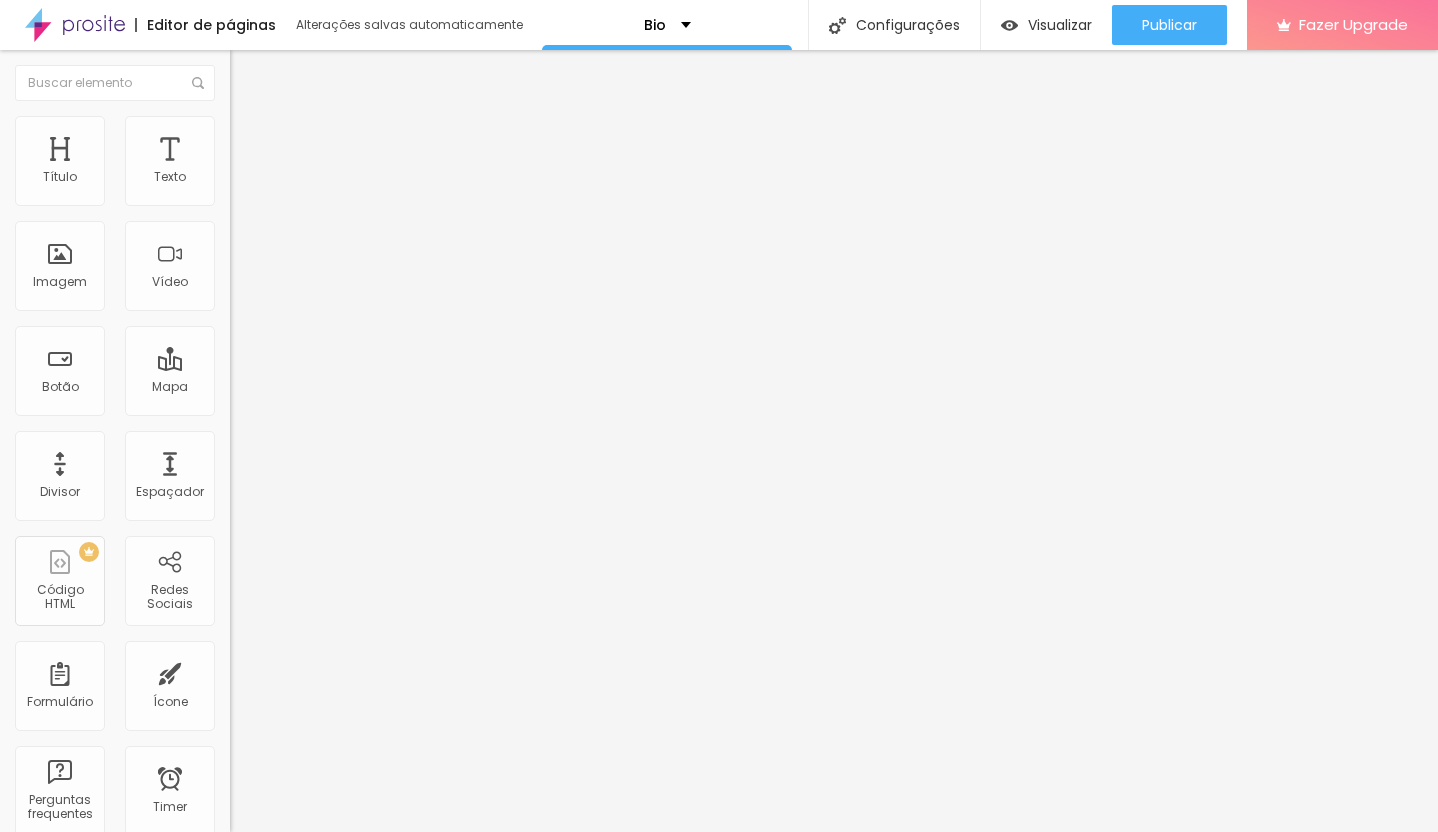 click on "Blue Run - São PAULO - [DATE]" at bounding box center [350, 178] 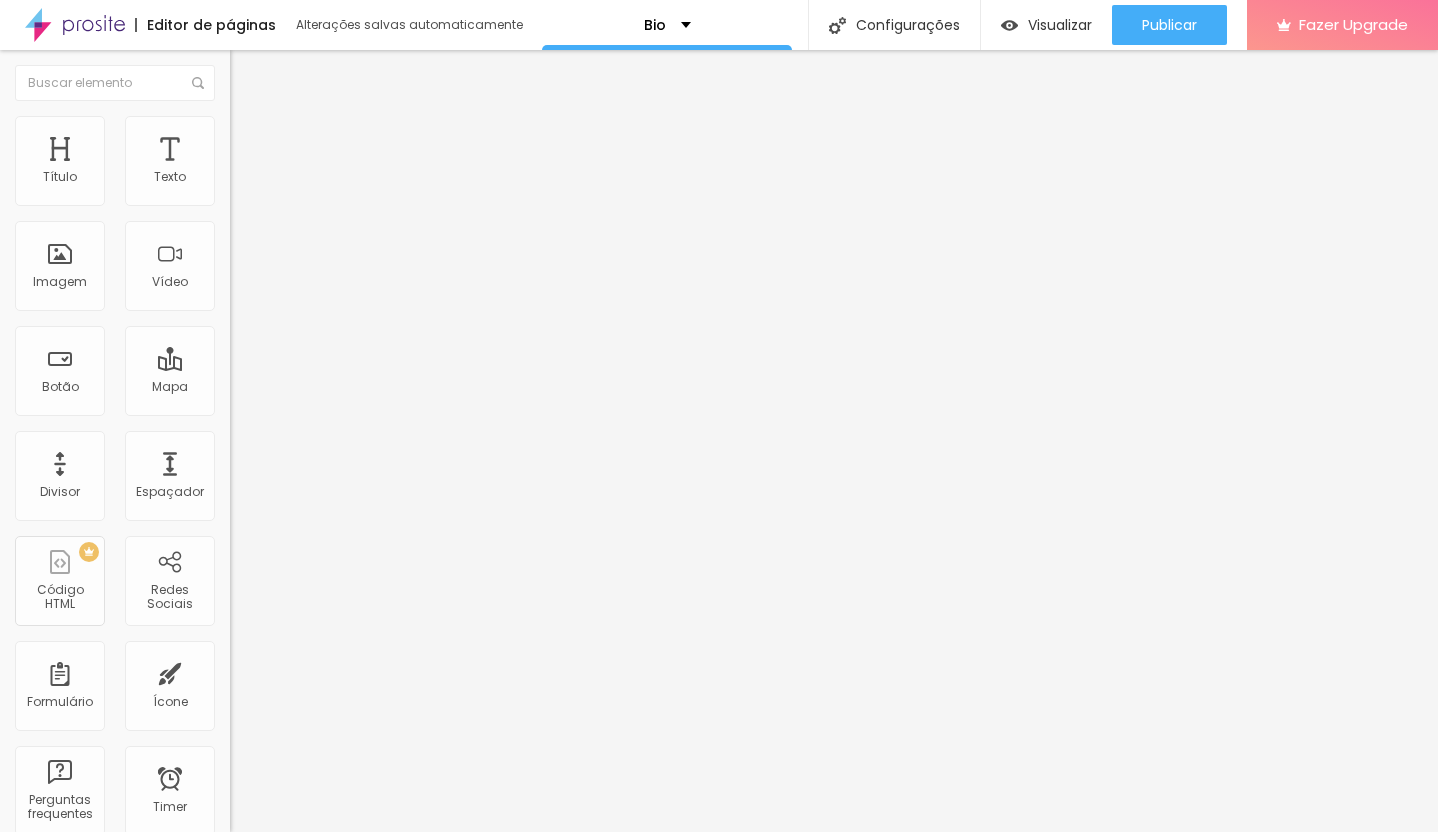 click on "https://www.fotto.com.br/blue-run-sao-paulo/e/139624" at bounding box center [350, 402] 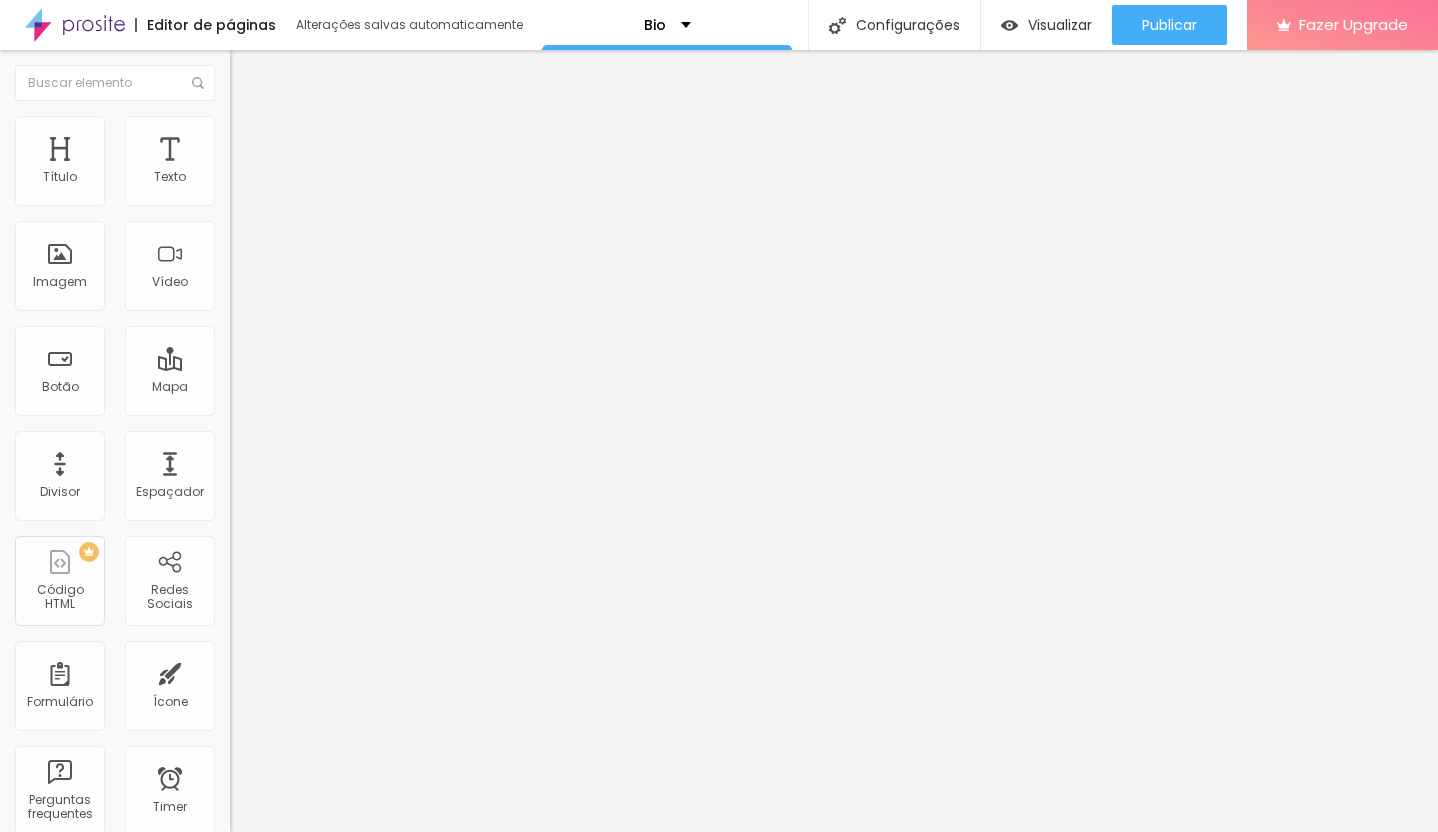 click on "https://www.fotto.com.br/blue-run-sao-paulo/e/139624" at bounding box center (350, 402) 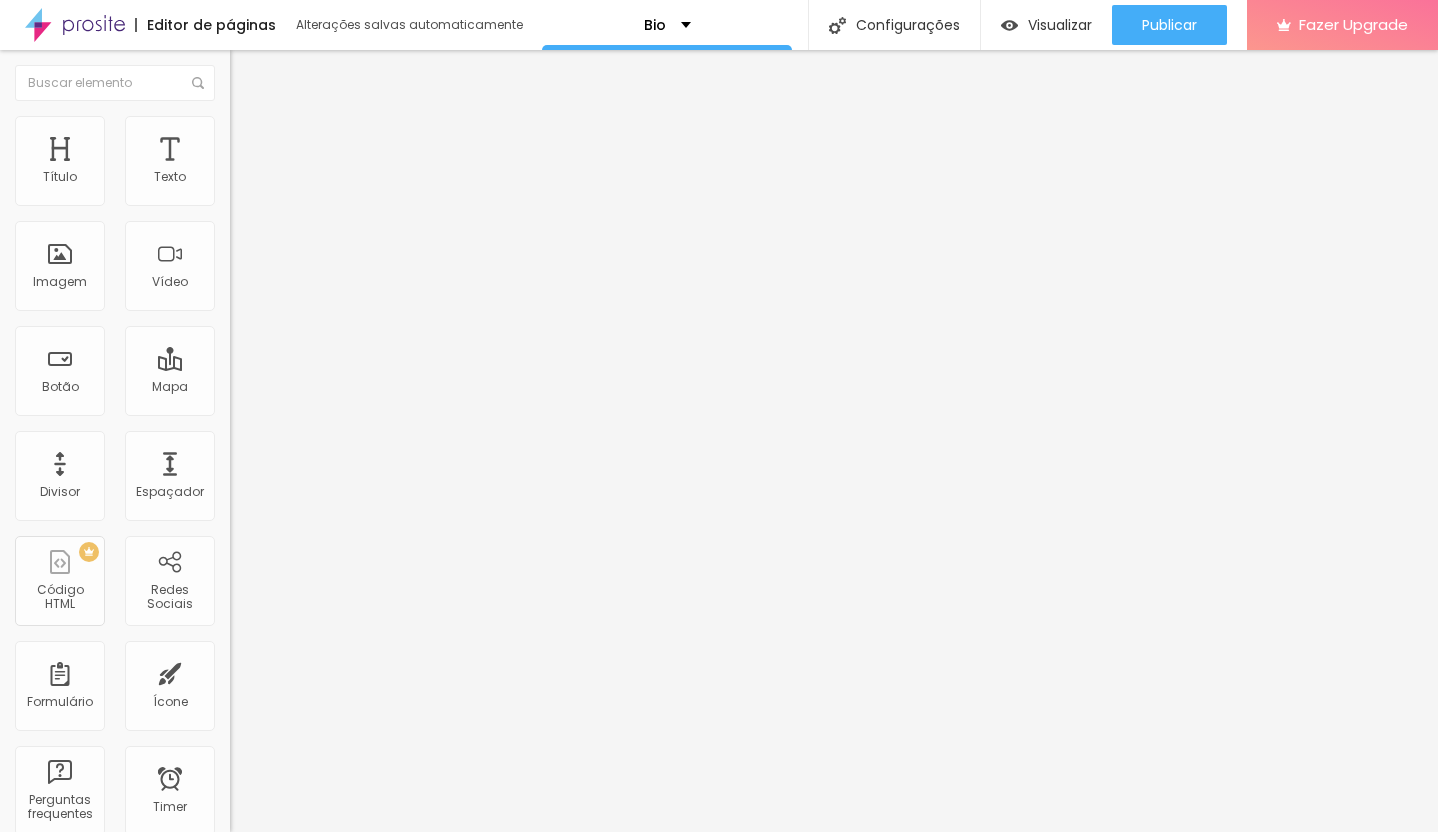 scroll, scrollTop: 0, scrollLeft: 302, axis: horizontal 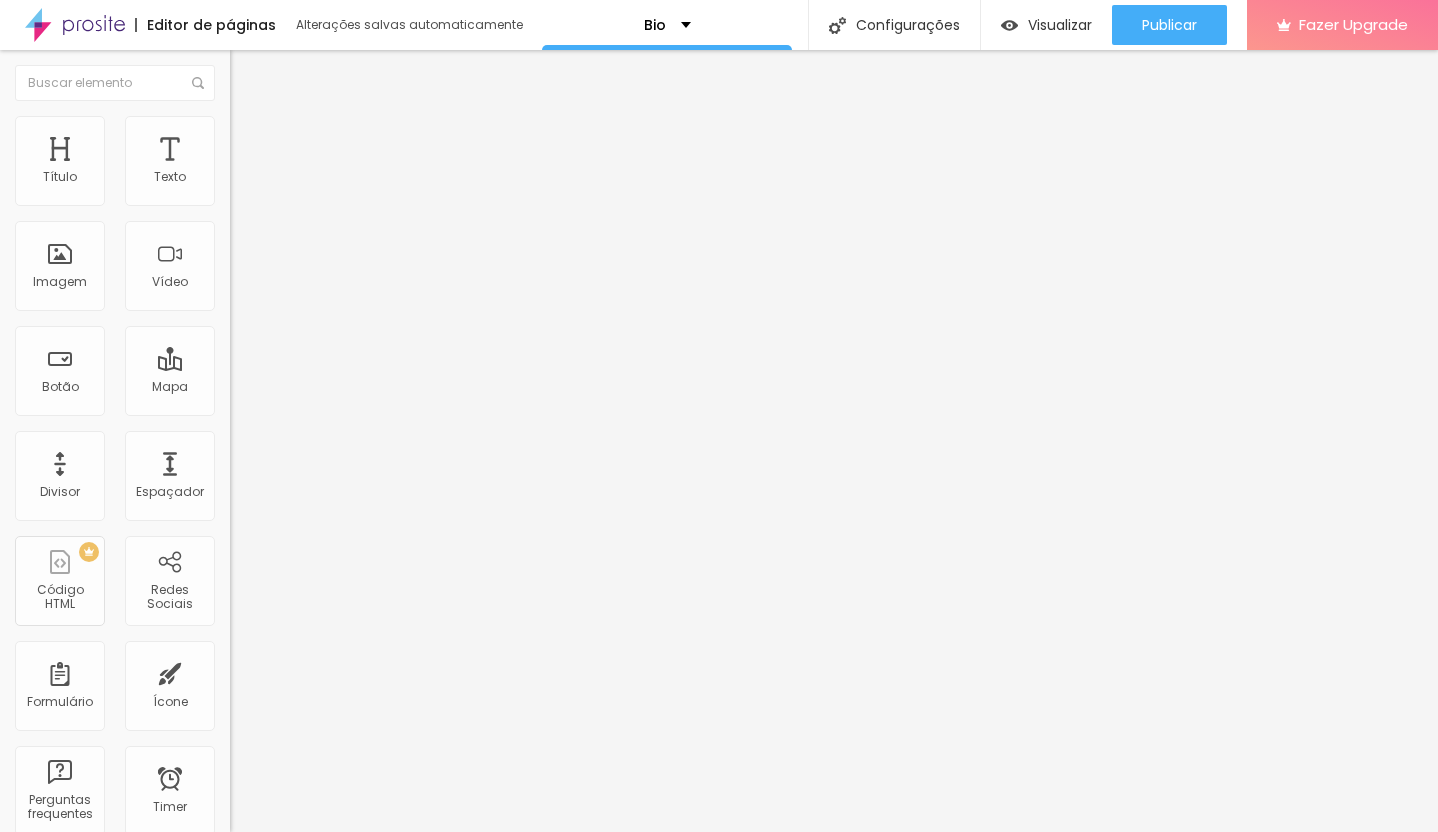 type on "https://www.fotto.com.br/elite-core-hyrox-training-club-inauguracao/e/148615" 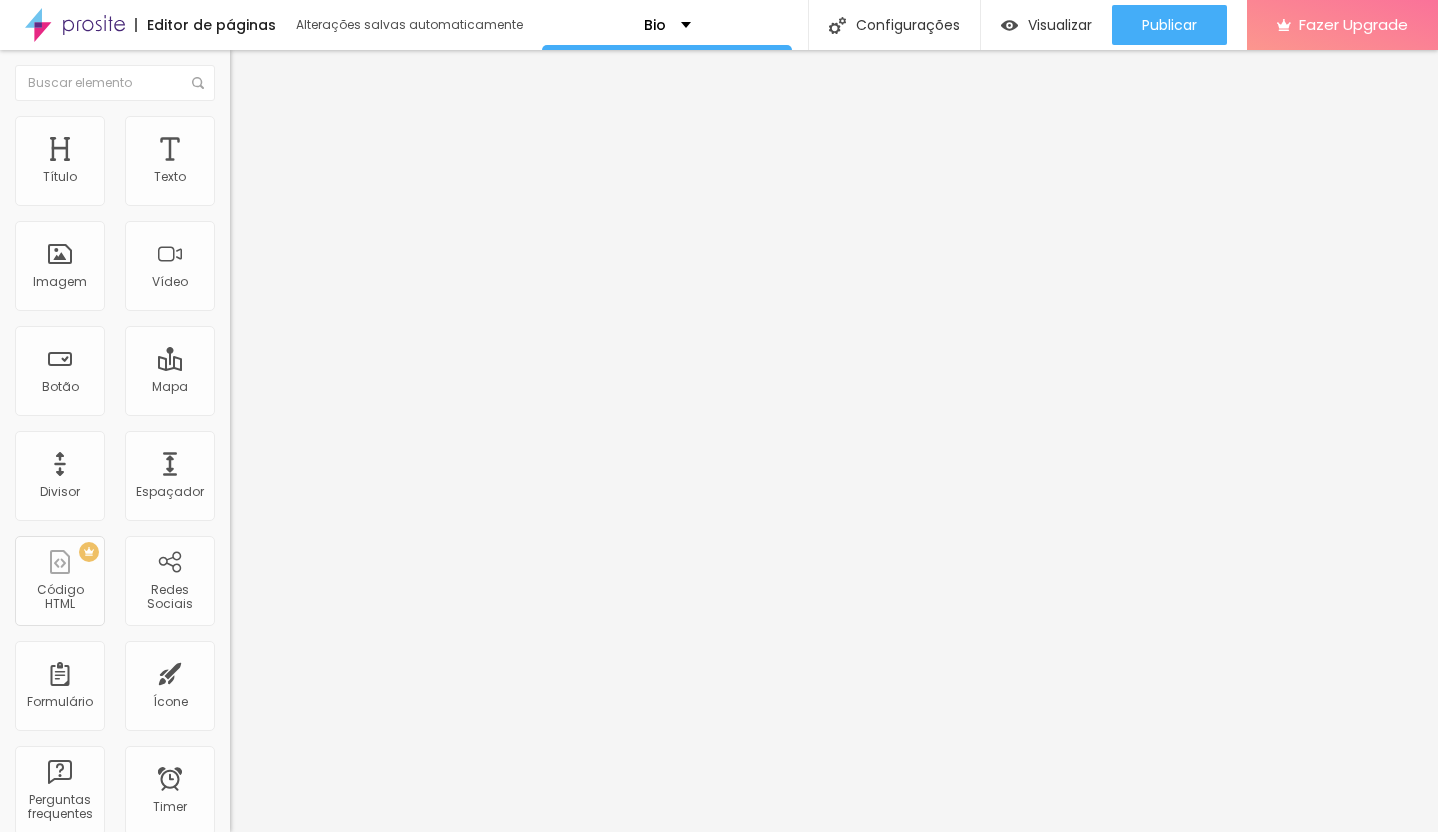 click on "Blue Run - São PAULO - 20/JUL" at bounding box center [350, 178] 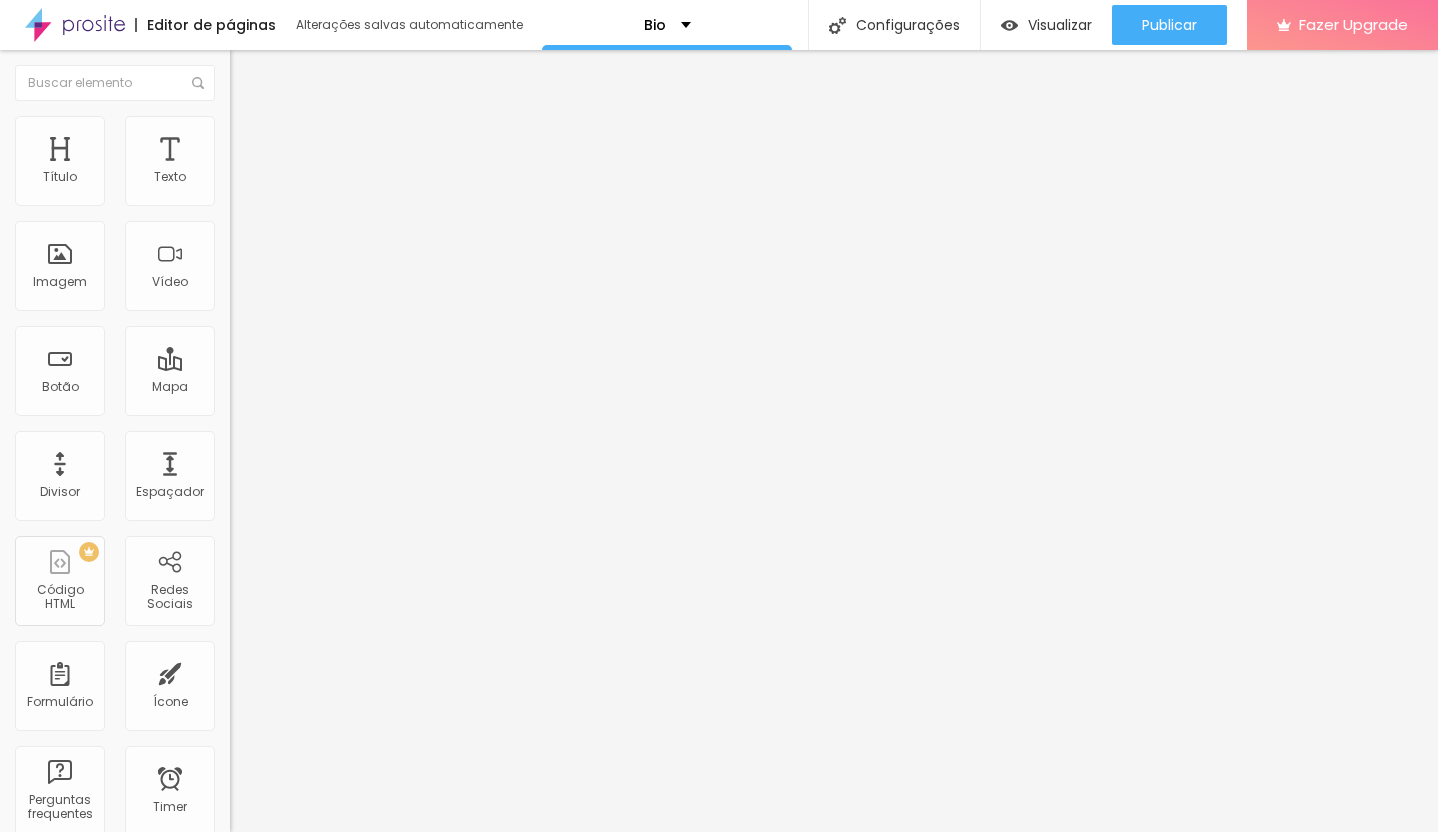 scroll, scrollTop: 0, scrollLeft: 57, axis: horizontal 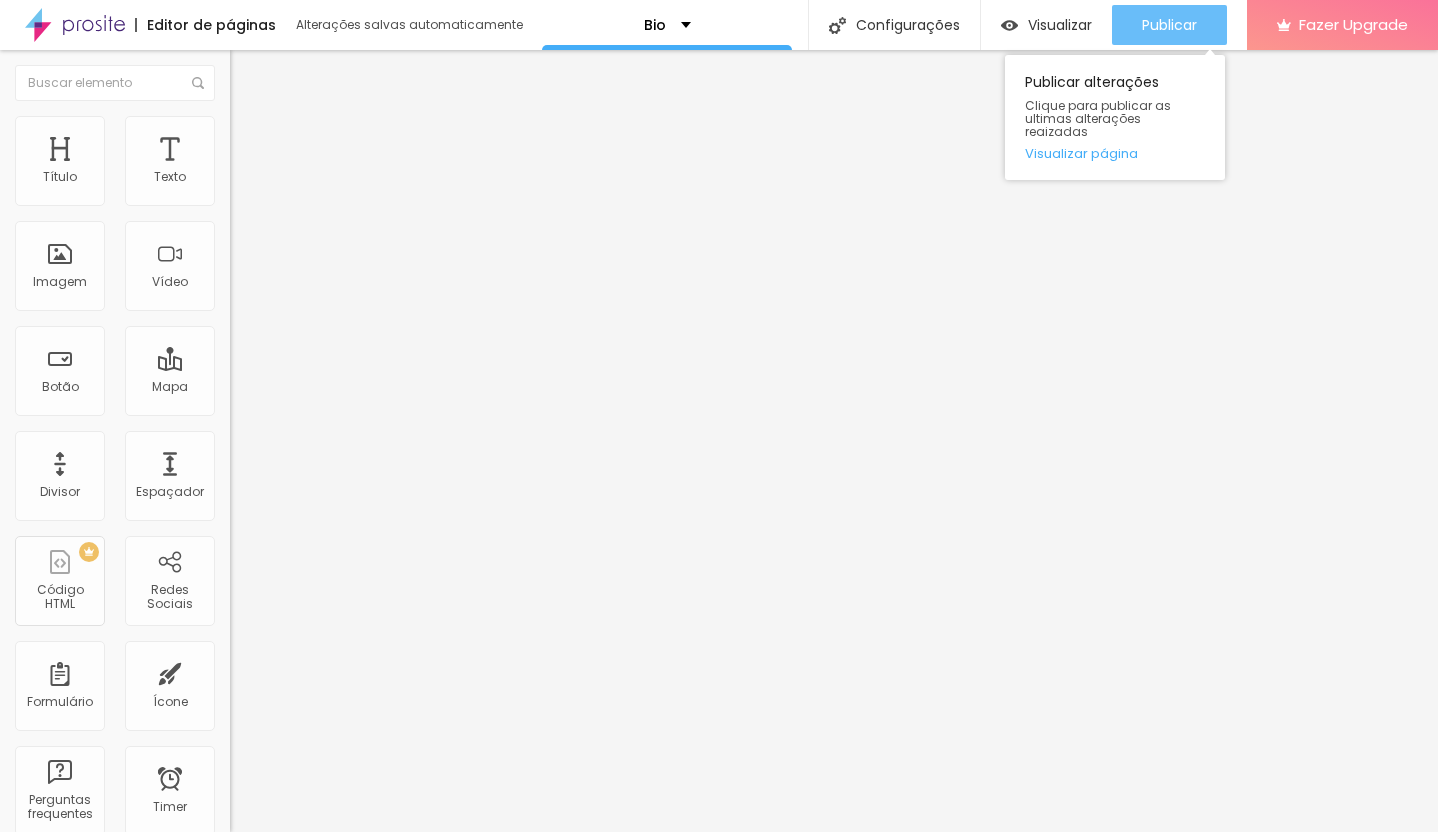 type on "Elite Core Hyrox Training Club - 02/AGO" 